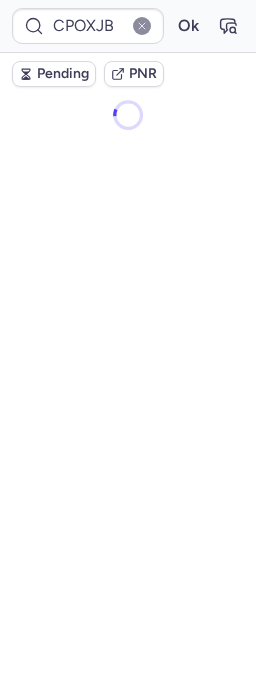 scroll, scrollTop: 0, scrollLeft: 0, axis: both 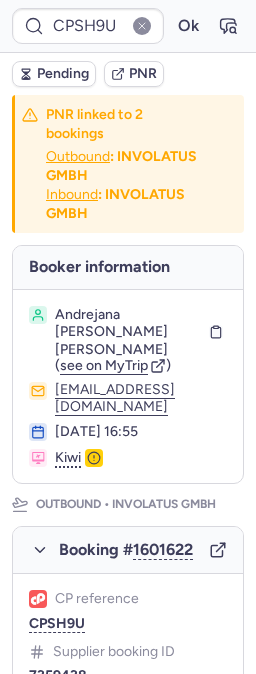 type on "CPOXJB" 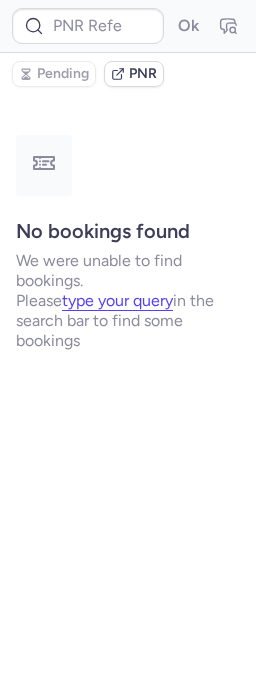 type on "10812516810809" 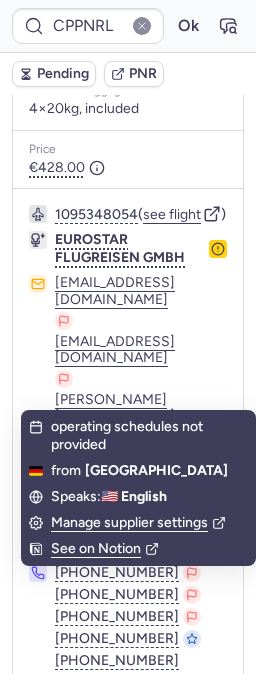 scroll, scrollTop: 488, scrollLeft: 0, axis: vertical 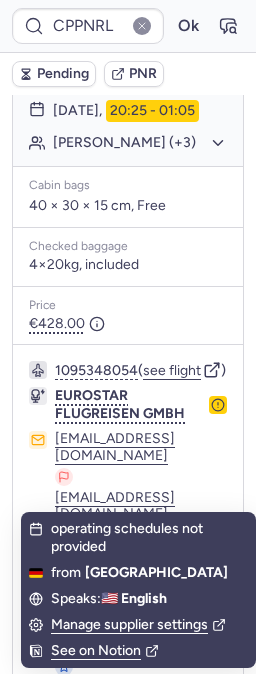 click on "[PERSON_NAME] (+3)" 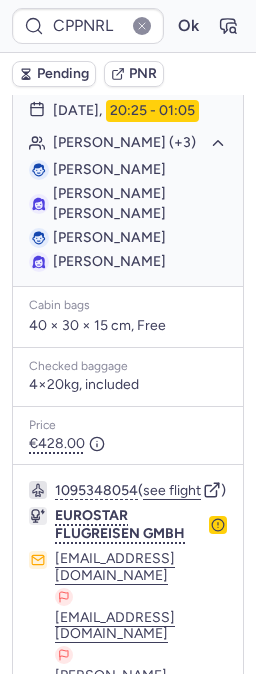 type on "CPKVC4" 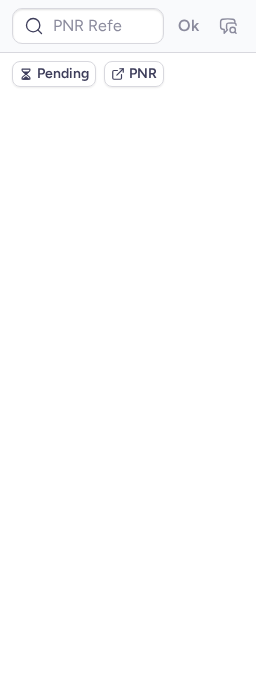 scroll, scrollTop: 0, scrollLeft: 0, axis: both 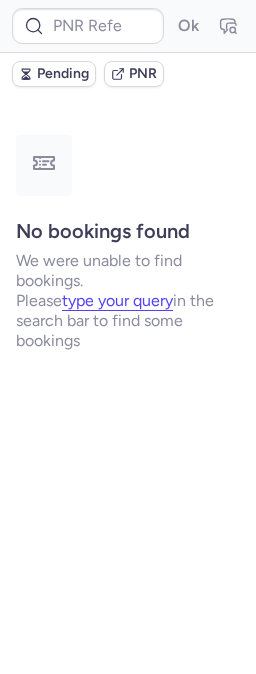 type on "C224FJK30" 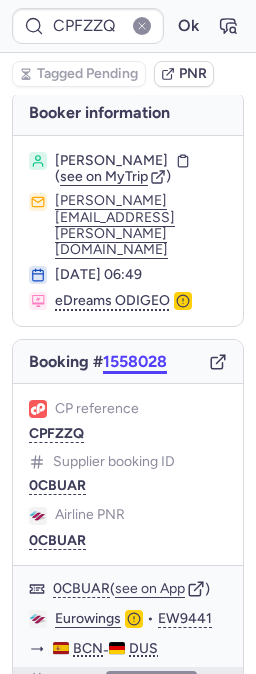 scroll, scrollTop: 0, scrollLeft: 0, axis: both 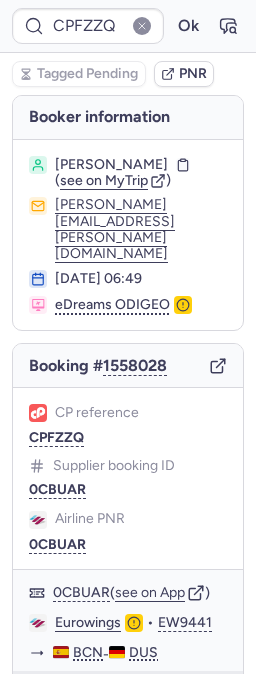 type on "CPSH9U" 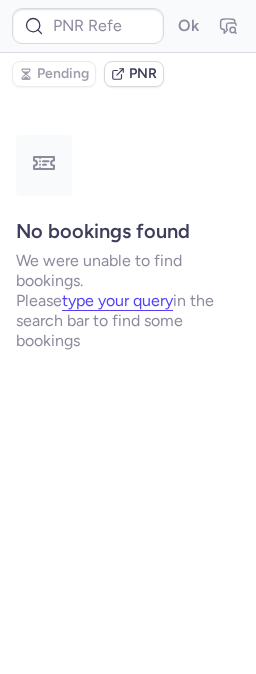 type on "CPPNRL" 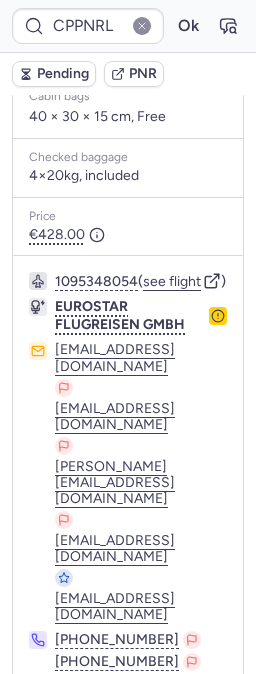 scroll, scrollTop: 710, scrollLeft: 0, axis: vertical 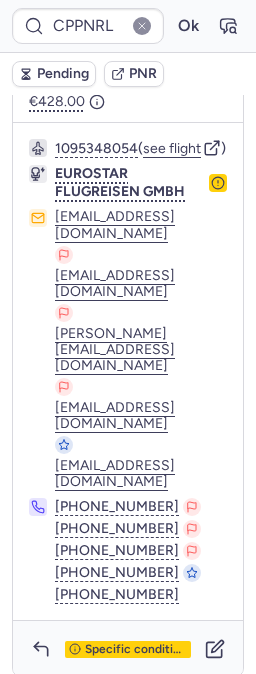 click on "Specific conditions" at bounding box center [128, 649] 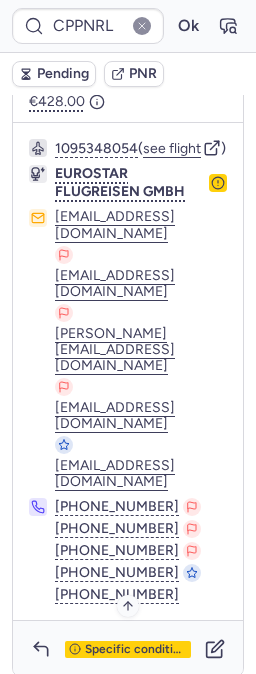 click on "Specific conditions" at bounding box center [136, 650] 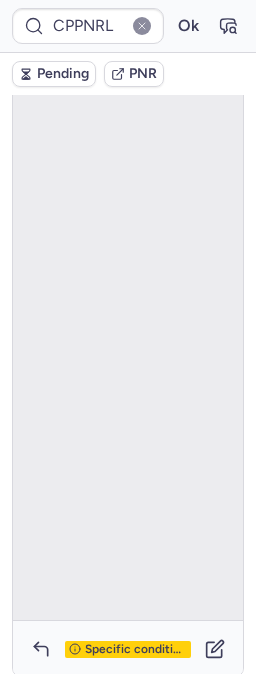 scroll, scrollTop: 134, scrollLeft: 0, axis: vertical 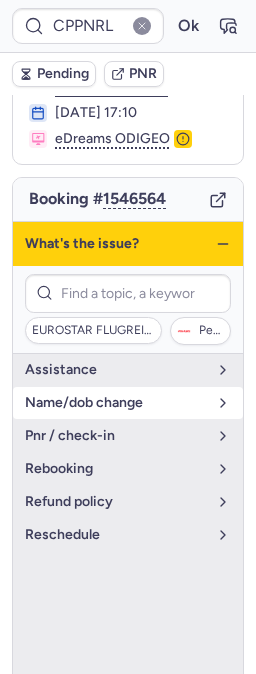 click on "name/dob change" at bounding box center (116, 403) 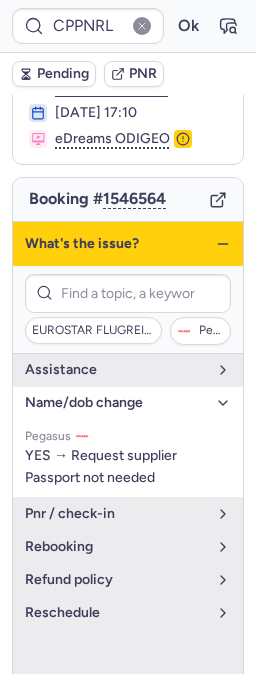 click 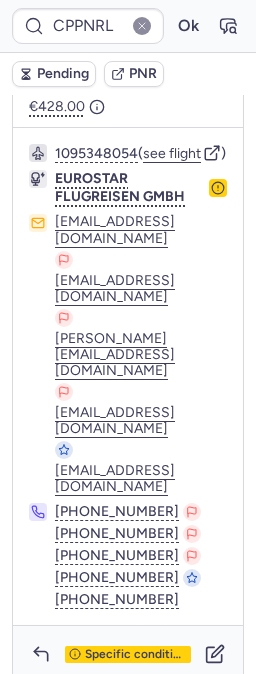 scroll, scrollTop: 710, scrollLeft: 0, axis: vertical 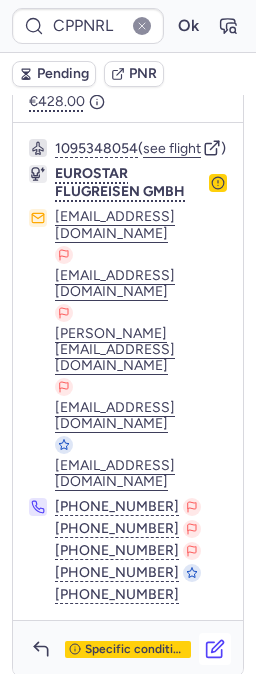 click 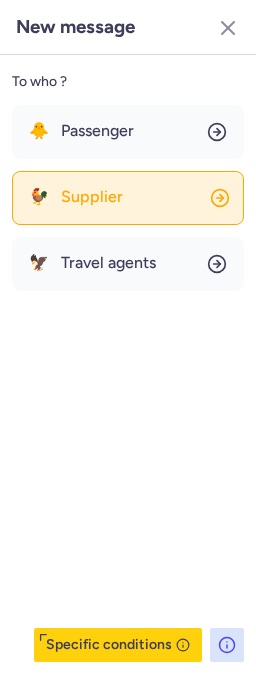click on "🐓 Supplier" 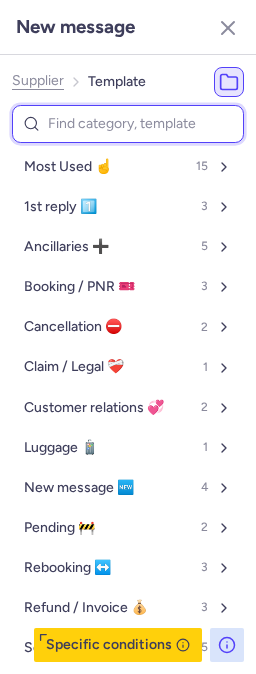 click at bounding box center (128, 124) 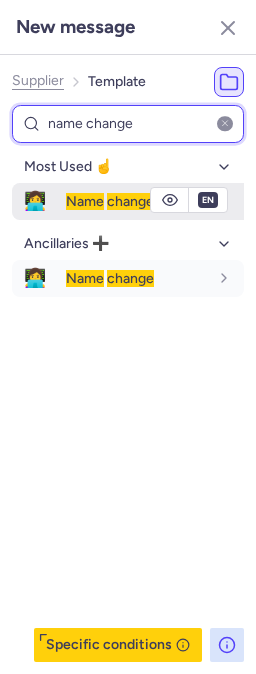 type on "name change" 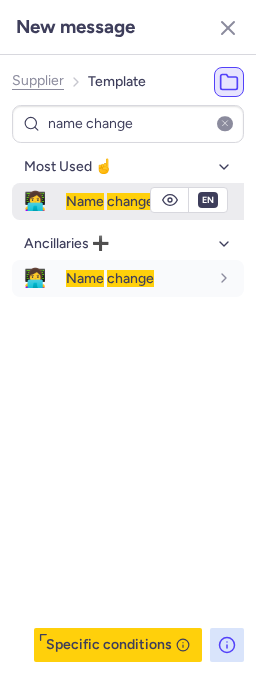click on "Name" at bounding box center [85, 201] 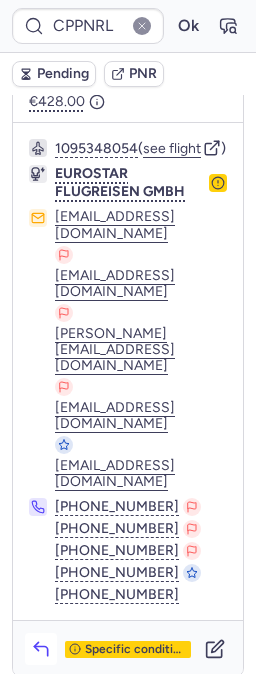 click 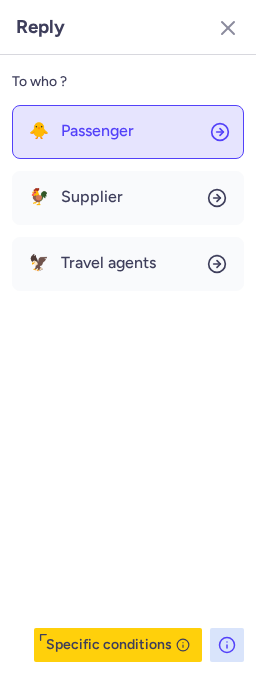 click on "🐥 Passenger" 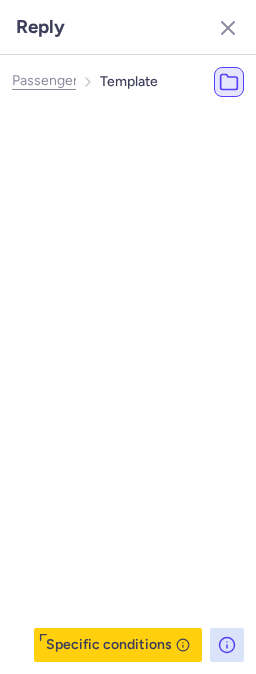 click at bounding box center [154, 124] 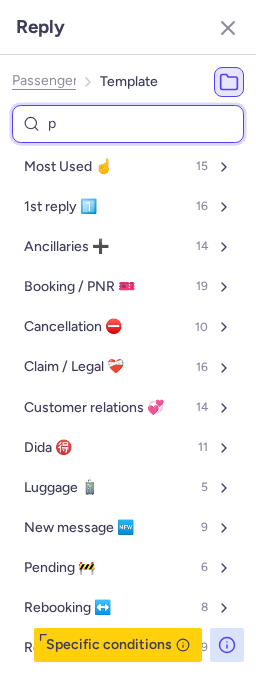 type on "pe" 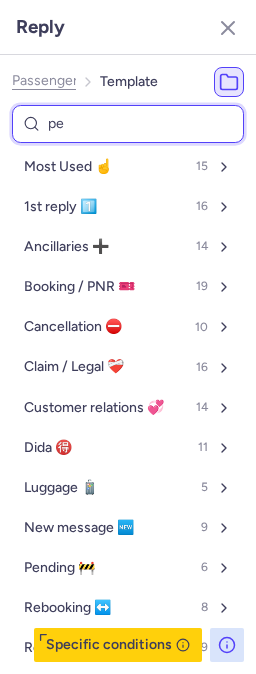select on "en" 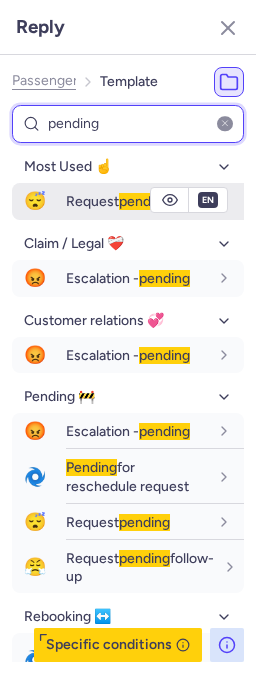 type on "pending" 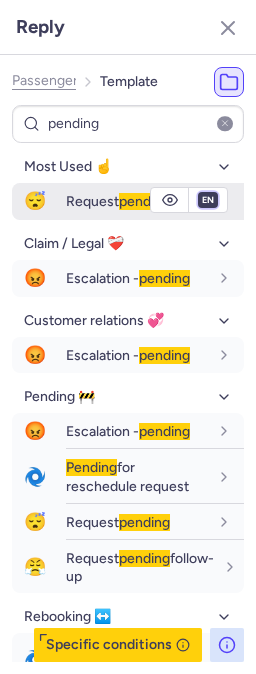 click on "fr en de nl pt es it ru" at bounding box center [208, 200] 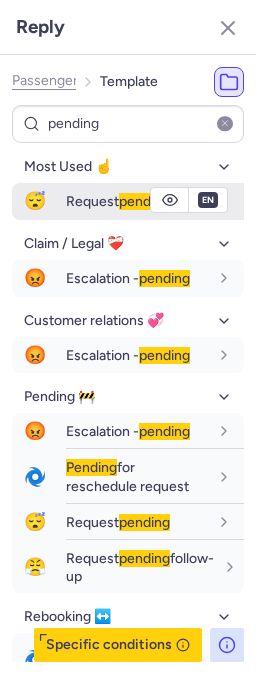 click on "fr en de nl pt es it ru" at bounding box center [208, 200] 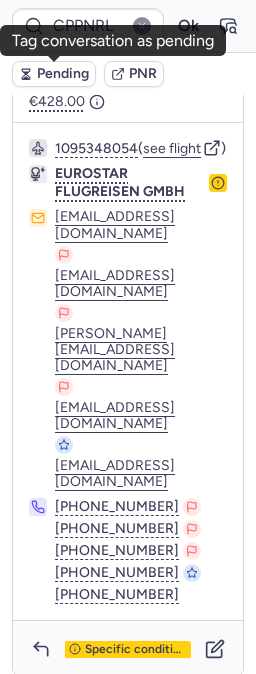 click on "Pending" at bounding box center [63, 74] 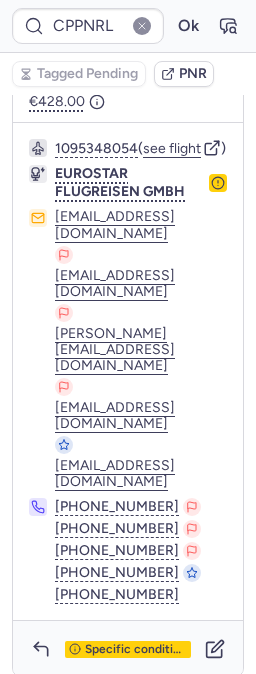 type on "CPKVC4" 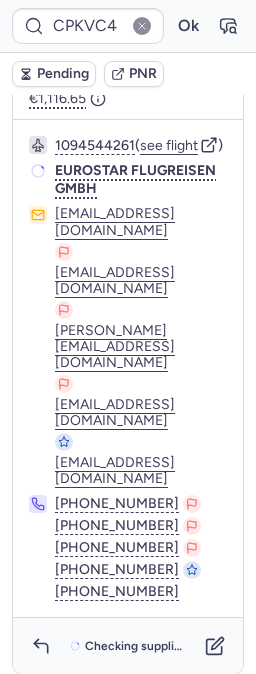 scroll, scrollTop: 710, scrollLeft: 0, axis: vertical 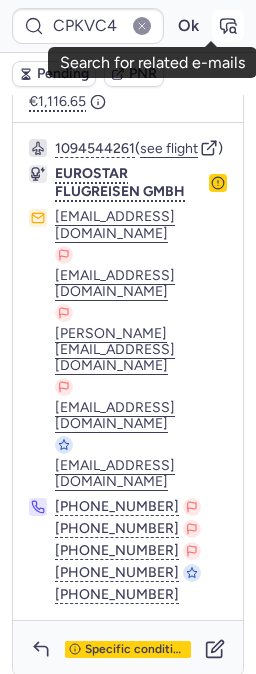 click 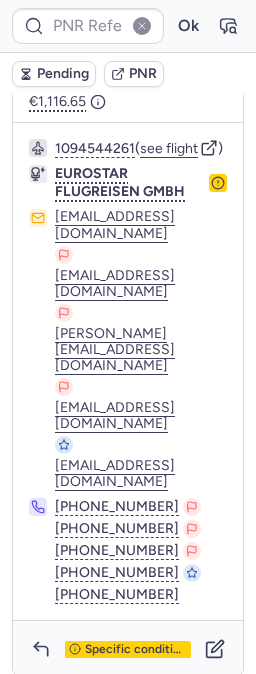 type on "CPKVC4" 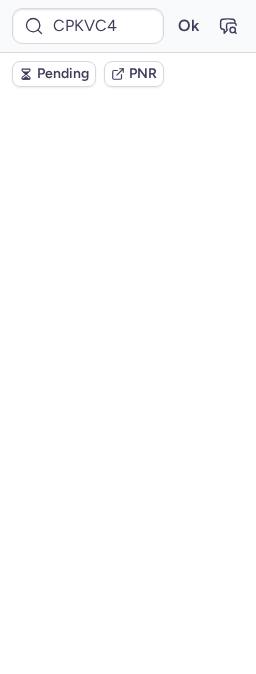 scroll, scrollTop: 0, scrollLeft: 0, axis: both 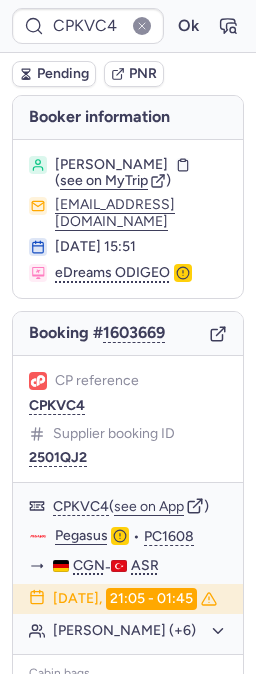 click on "Pending" at bounding box center (63, 74) 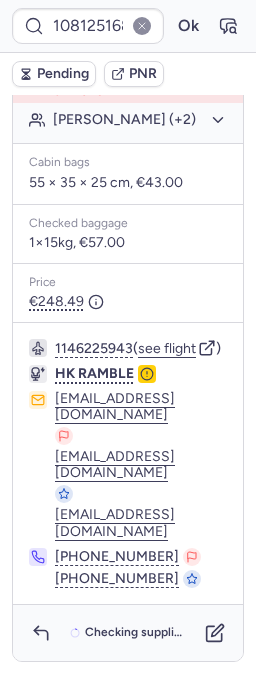 scroll, scrollTop: 686, scrollLeft: 0, axis: vertical 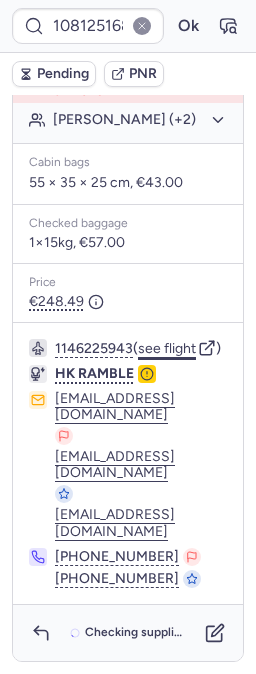 click on "see flight" 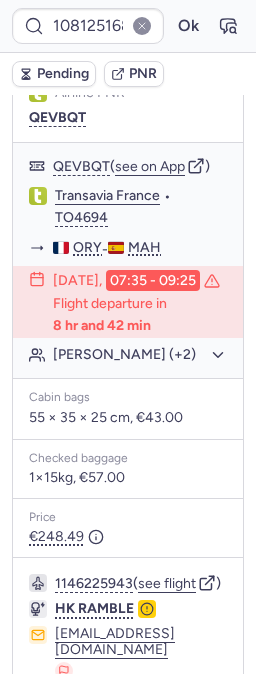 scroll, scrollTop: 352, scrollLeft: 0, axis: vertical 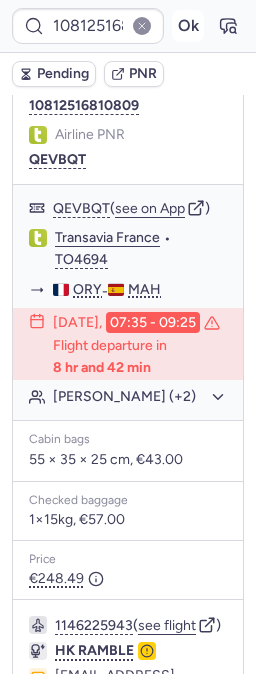 click on "Ok" at bounding box center (188, 26) 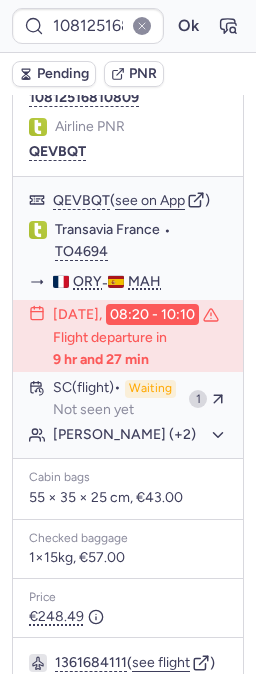 scroll, scrollTop: 352, scrollLeft: 0, axis: vertical 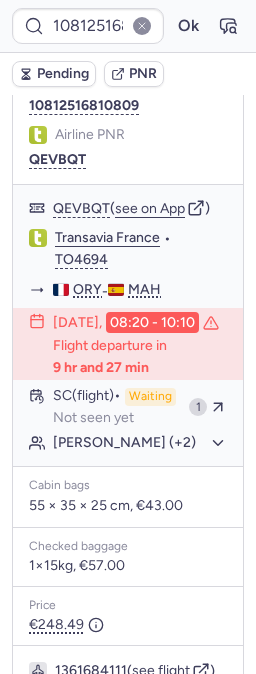 type on "CPKVC4" 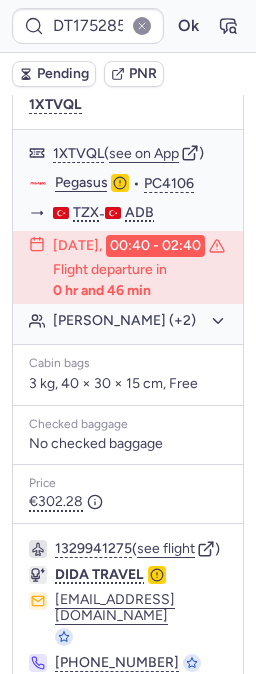 scroll, scrollTop: 520, scrollLeft: 0, axis: vertical 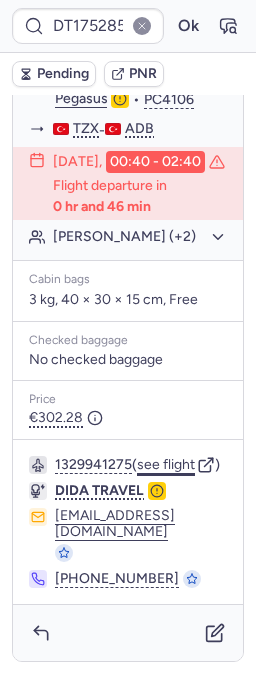 click on "see flight" 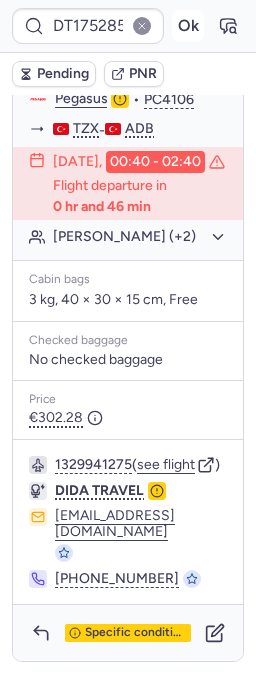 click on "Ok" at bounding box center [188, 26] 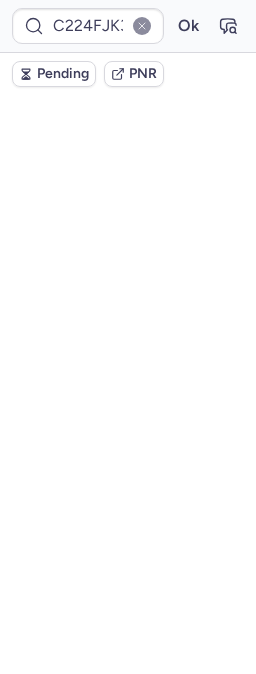 scroll, scrollTop: 0, scrollLeft: 0, axis: both 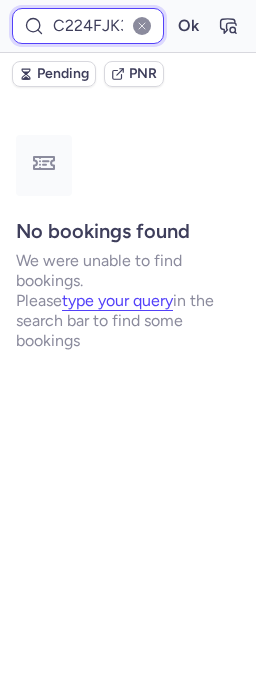 click on "C224FJK30" at bounding box center [88, 26] 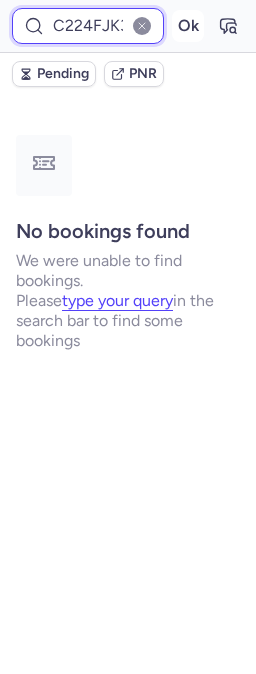 paste on "6124918" 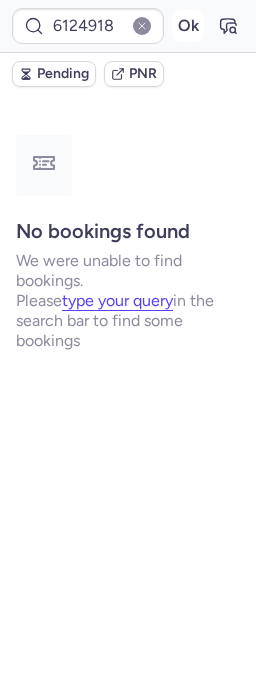 click on "Ok" at bounding box center (188, 26) 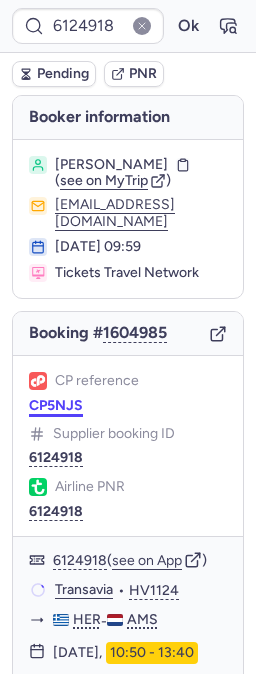 click on "CP5NJS" at bounding box center (56, 406) 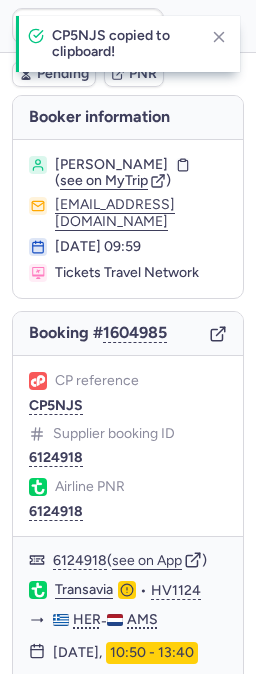 type on "CP5NJS" 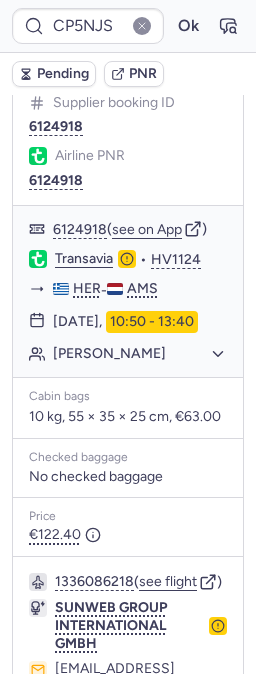 scroll, scrollTop: 624, scrollLeft: 0, axis: vertical 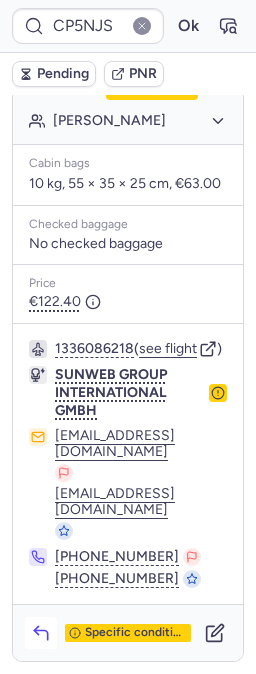click 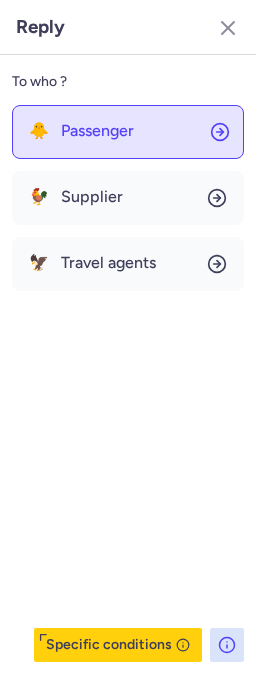 click on "🐥 Passenger" 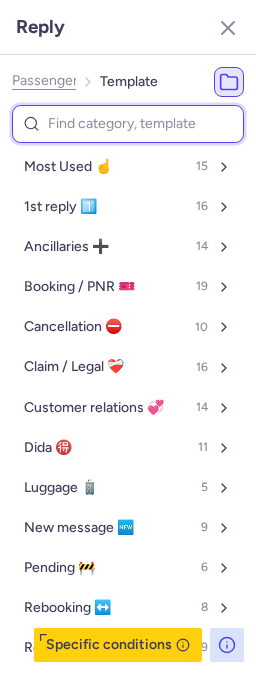 click at bounding box center [128, 124] 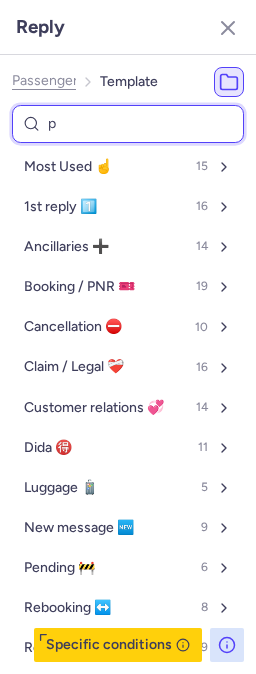 type on "pn" 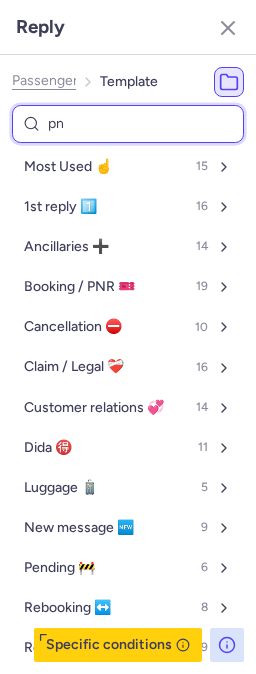 select on "en" 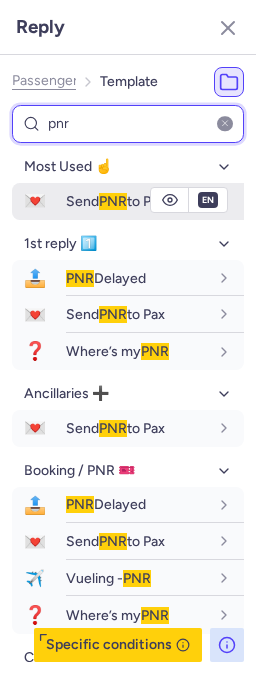 type on "pnr" 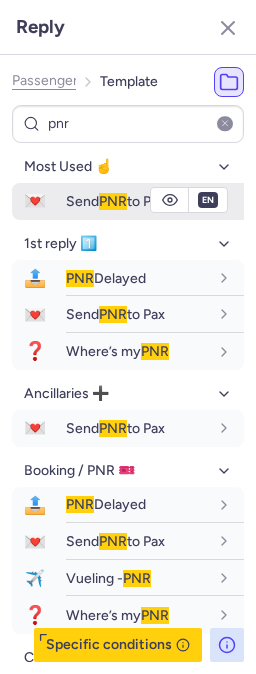 click on "Send  PNR  to Pax" at bounding box center (115, 201) 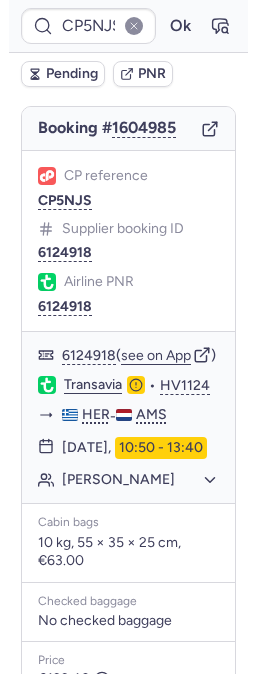 scroll, scrollTop: 197, scrollLeft: 0, axis: vertical 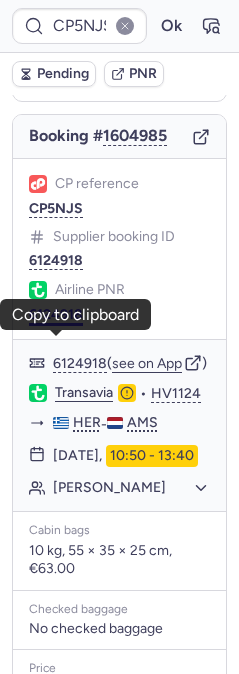 click on "6124918" at bounding box center (56, 315) 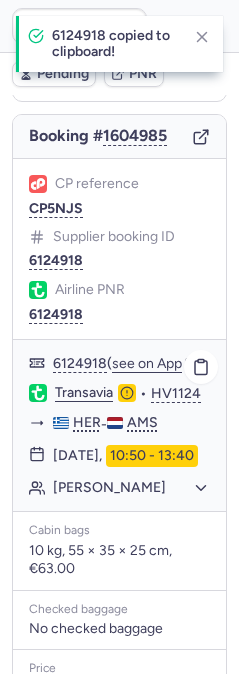 click on "Transavia" 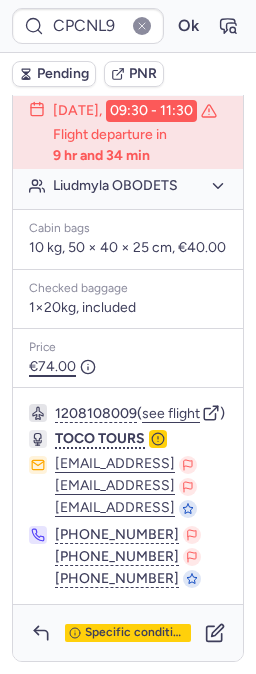 scroll, scrollTop: 624, scrollLeft: 0, axis: vertical 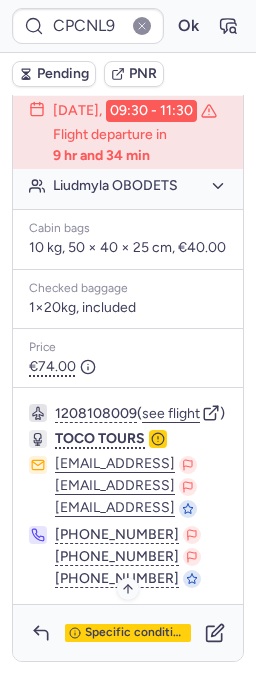click on "Specific conditions" at bounding box center (136, 633) 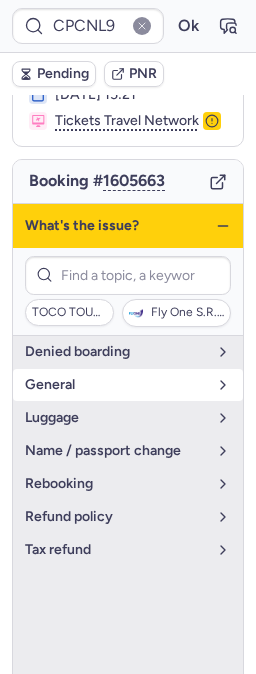 click on "general" at bounding box center (128, 385) 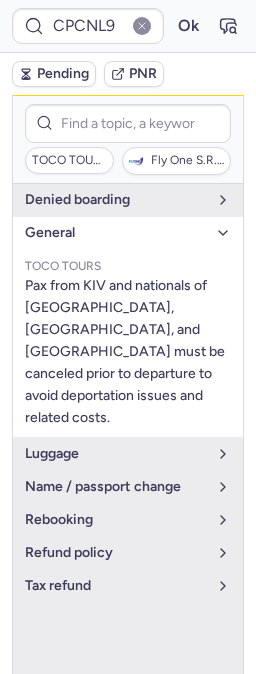 scroll, scrollTop: 152, scrollLeft: 0, axis: vertical 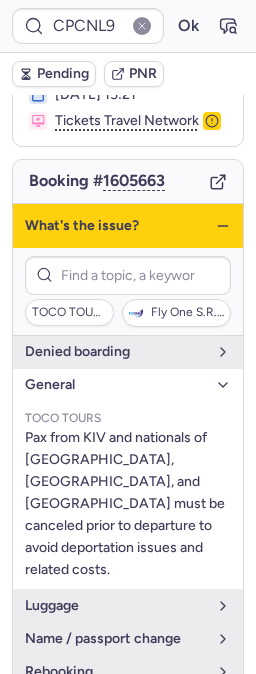 click 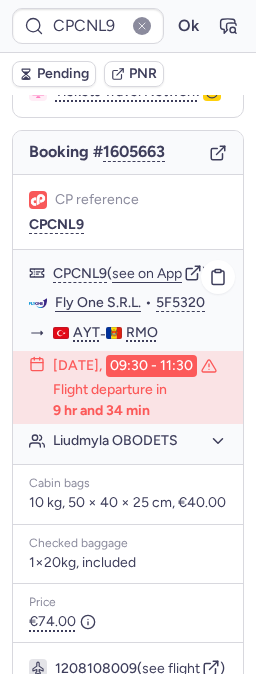 scroll, scrollTop: 374, scrollLeft: 0, axis: vertical 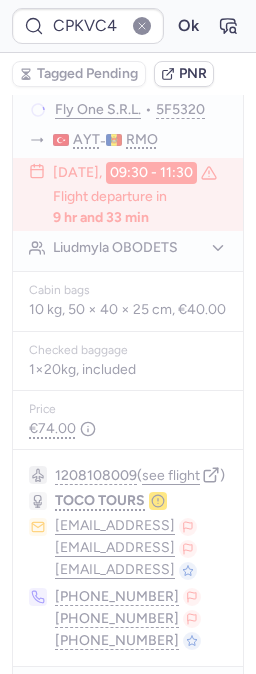 type on "CP8YPV" 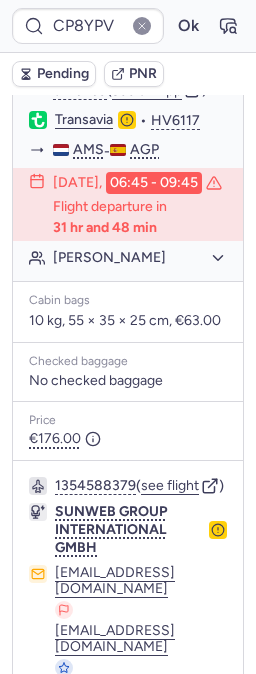 scroll, scrollTop: 111, scrollLeft: 0, axis: vertical 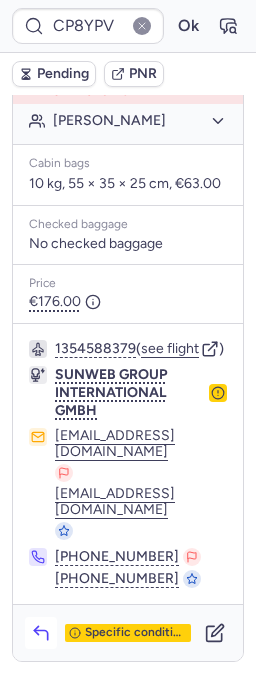 click 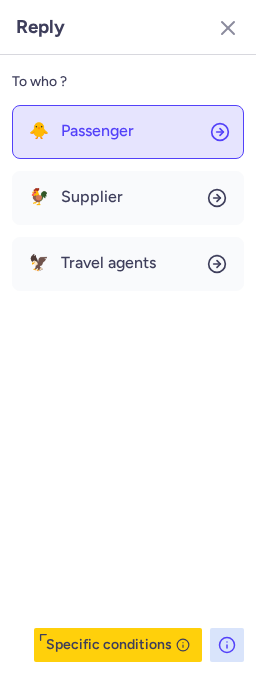 click on "Passenger" at bounding box center (97, 131) 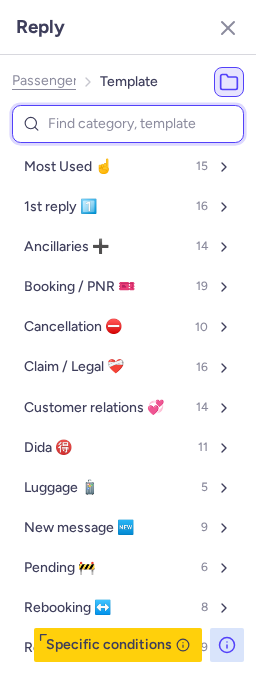 click at bounding box center [128, 124] 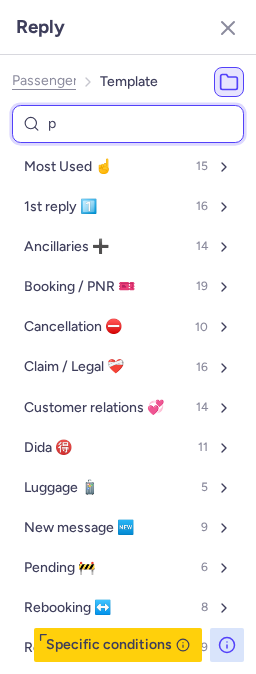 select on "en" 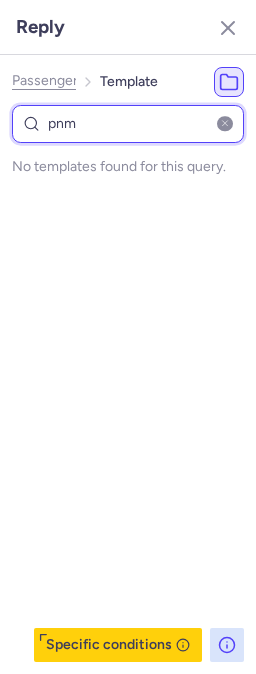 type on "pn" 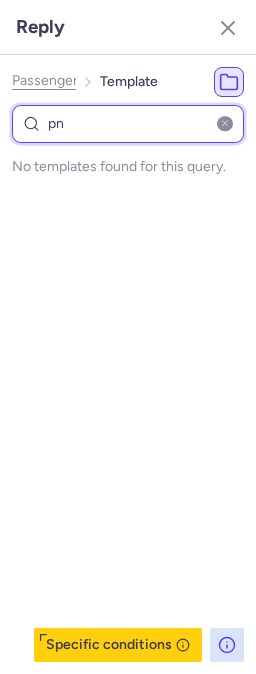select on "en" 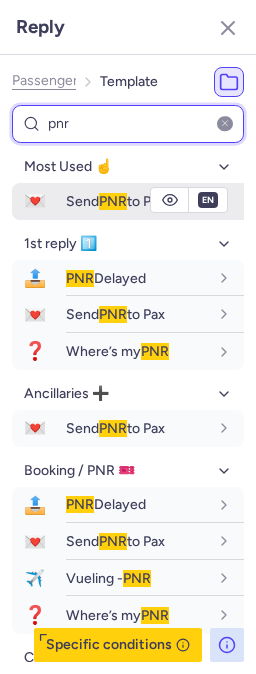 type on "pnr" 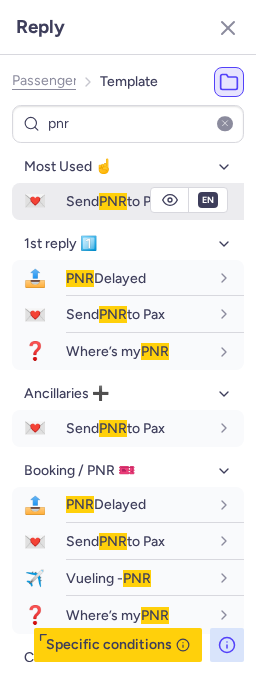 click on "Send  PNR  to Pax" at bounding box center (155, 201) 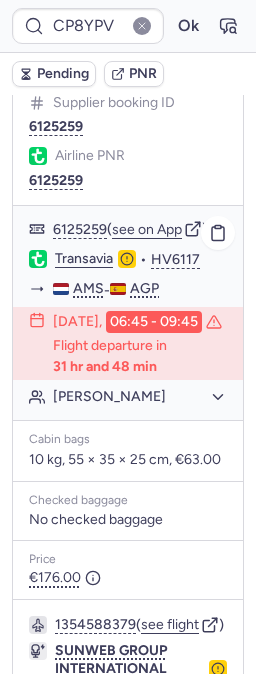 scroll, scrollTop: 258, scrollLeft: 0, axis: vertical 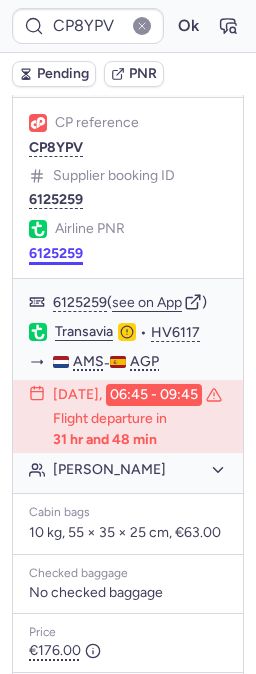 click on "6125259" at bounding box center (56, 254) 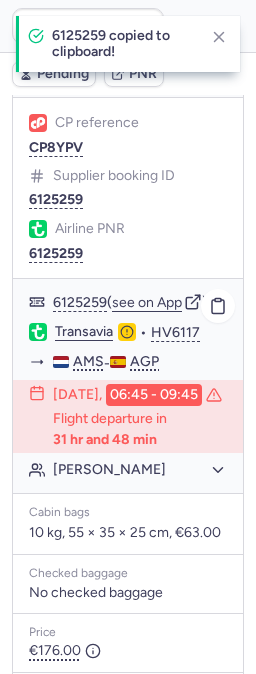click on "Transavia" 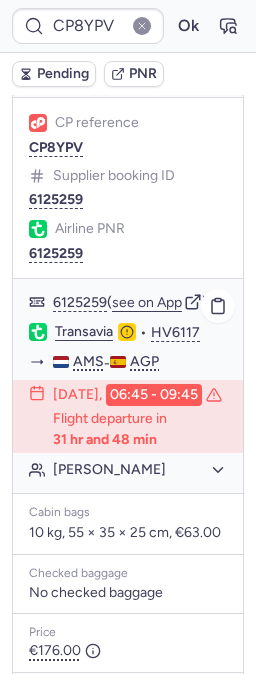 type on "CPKVC4" 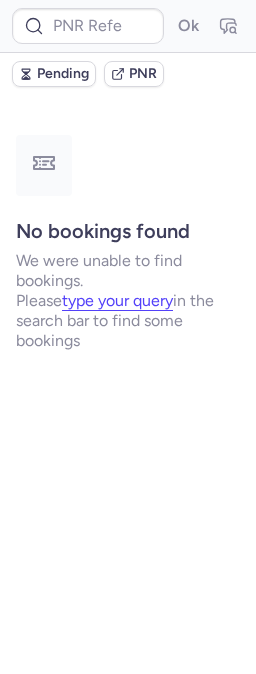 scroll, scrollTop: 0, scrollLeft: 0, axis: both 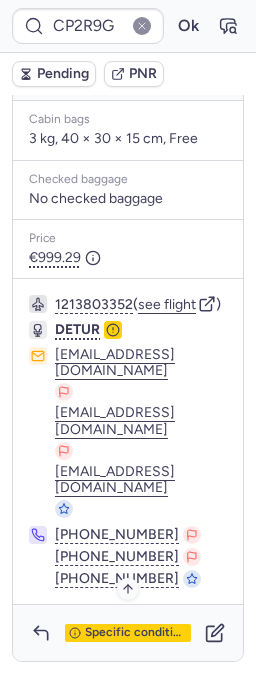 click on "Specific conditions" at bounding box center (136, 633) 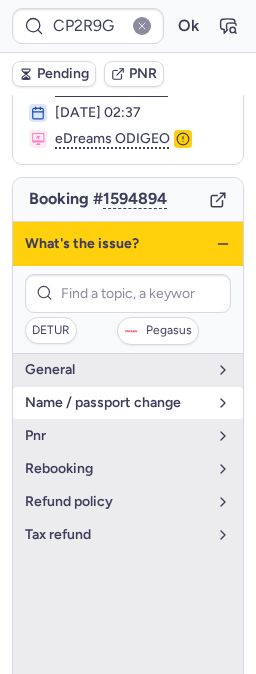 click on "name / passport change" at bounding box center (128, 403) 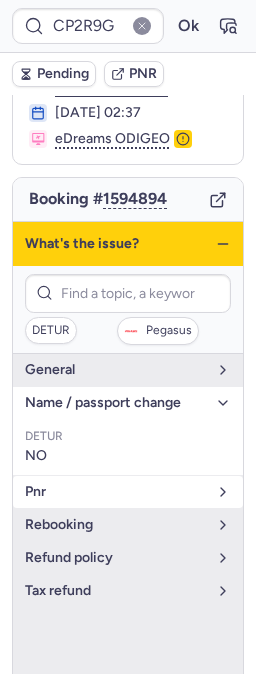 click on "pnr" at bounding box center [128, 492] 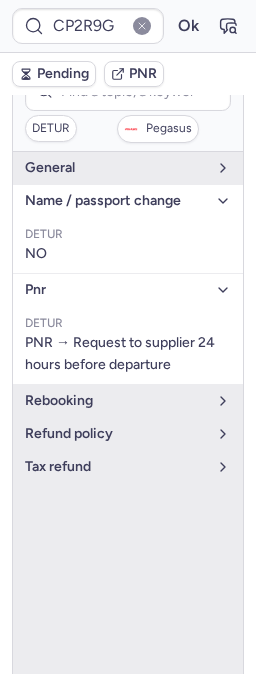 scroll, scrollTop: 245, scrollLeft: 0, axis: vertical 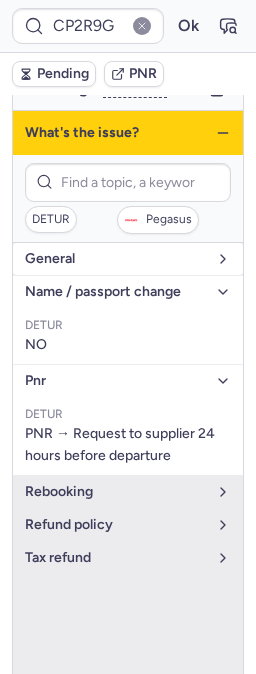 click on "general" at bounding box center (116, 259) 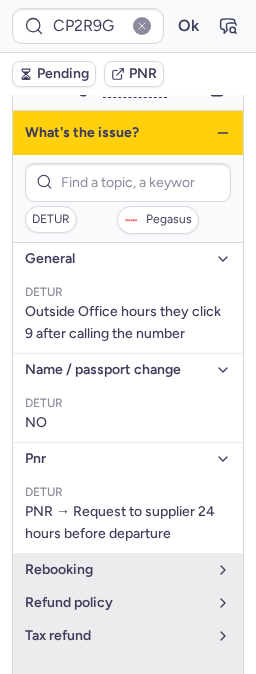 click 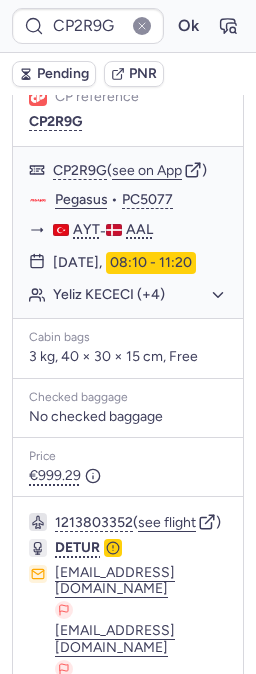 scroll, scrollTop: 545, scrollLeft: 0, axis: vertical 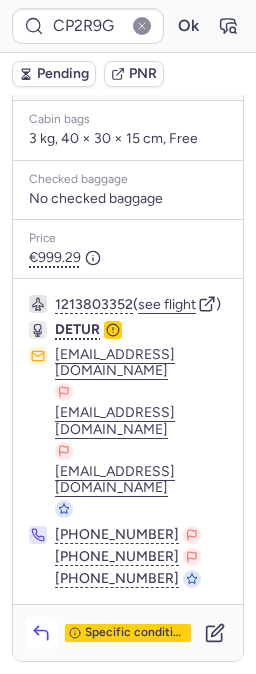 click 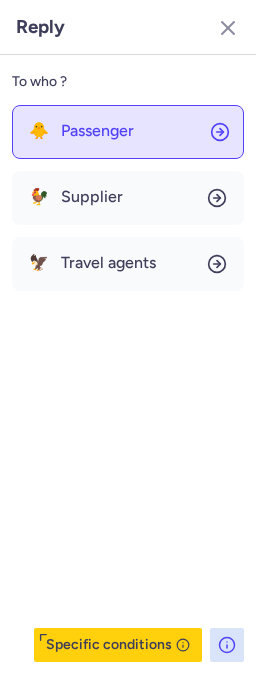 click on "Passenger" at bounding box center (97, 131) 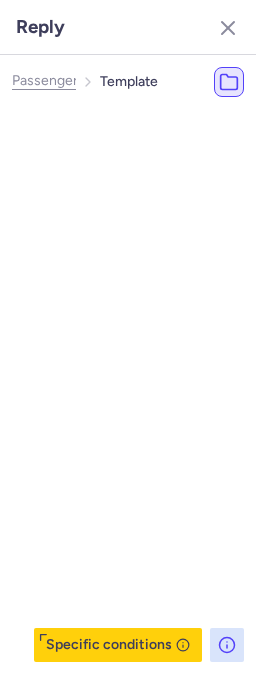 click at bounding box center [154, 124] 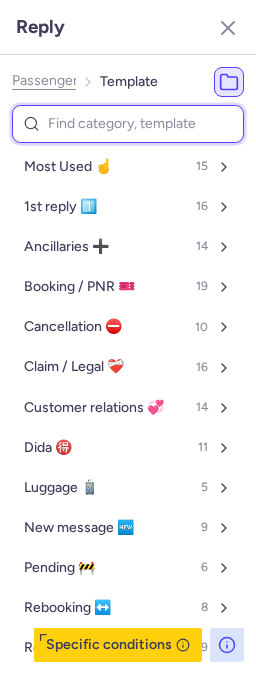type on "p" 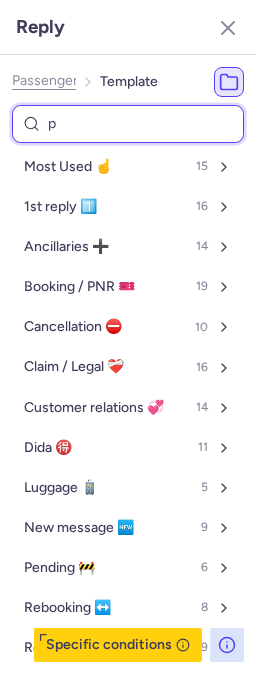 select on "en" 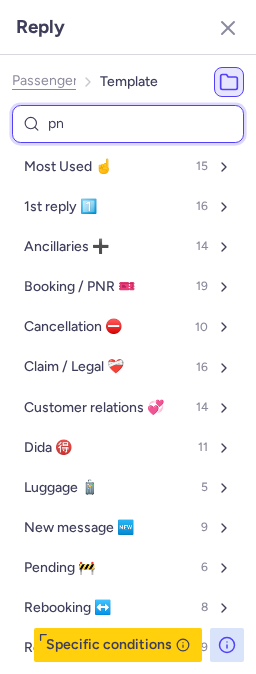 select on "en" 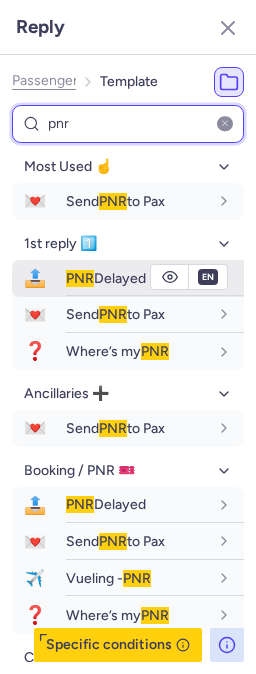 type on "pnr" 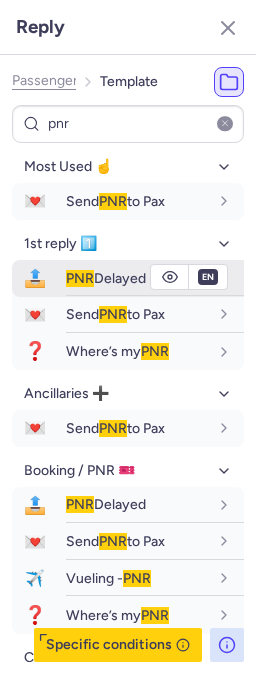 click on "PNR" at bounding box center [80, 278] 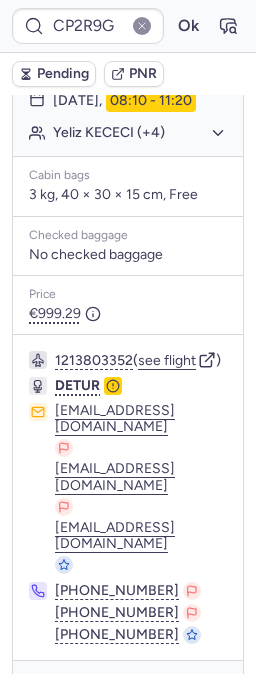 scroll, scrollTop: 212, scrollLeft: 0, axis: vertical 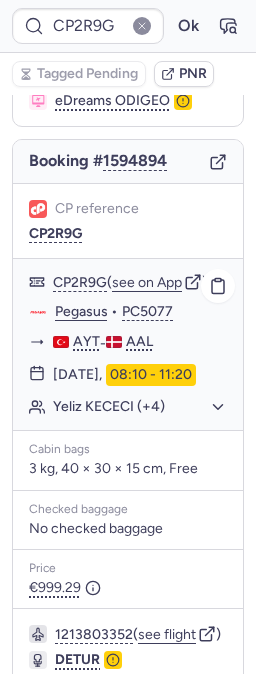 type on "CPKVC4" 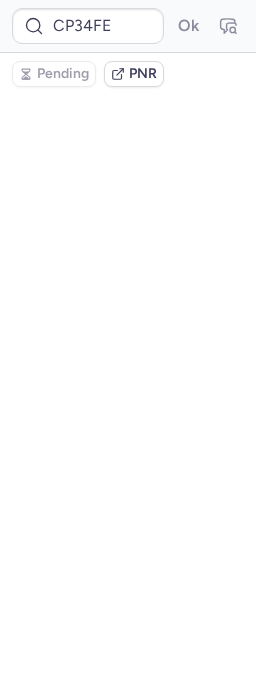 scroll, scrollTop: 0, scrollLeft: 0, axis: both 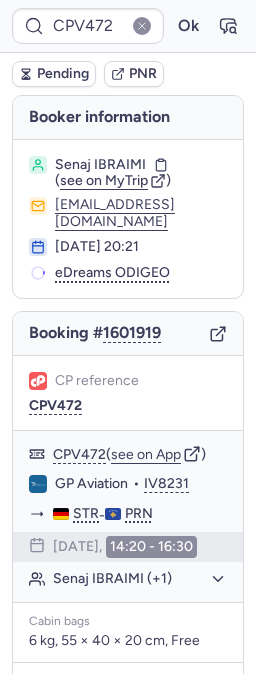 type on "CPMY2I" 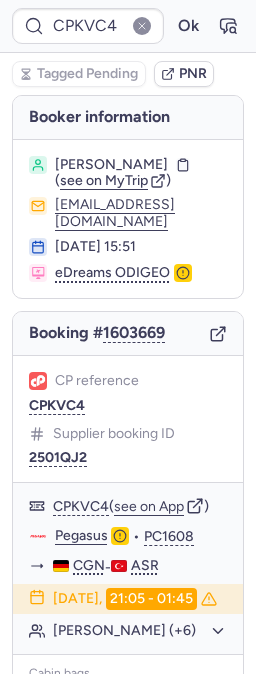 type on "CPFVQY" 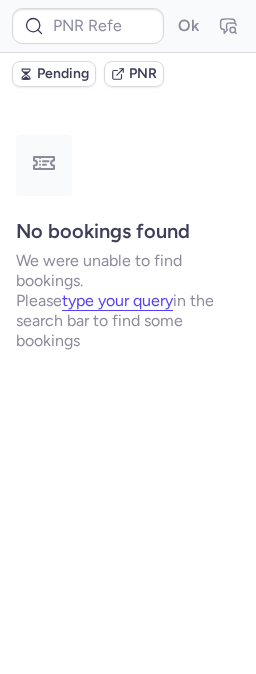 scroll, scrollTop: 0, scrollLeft: 0, axis: both 